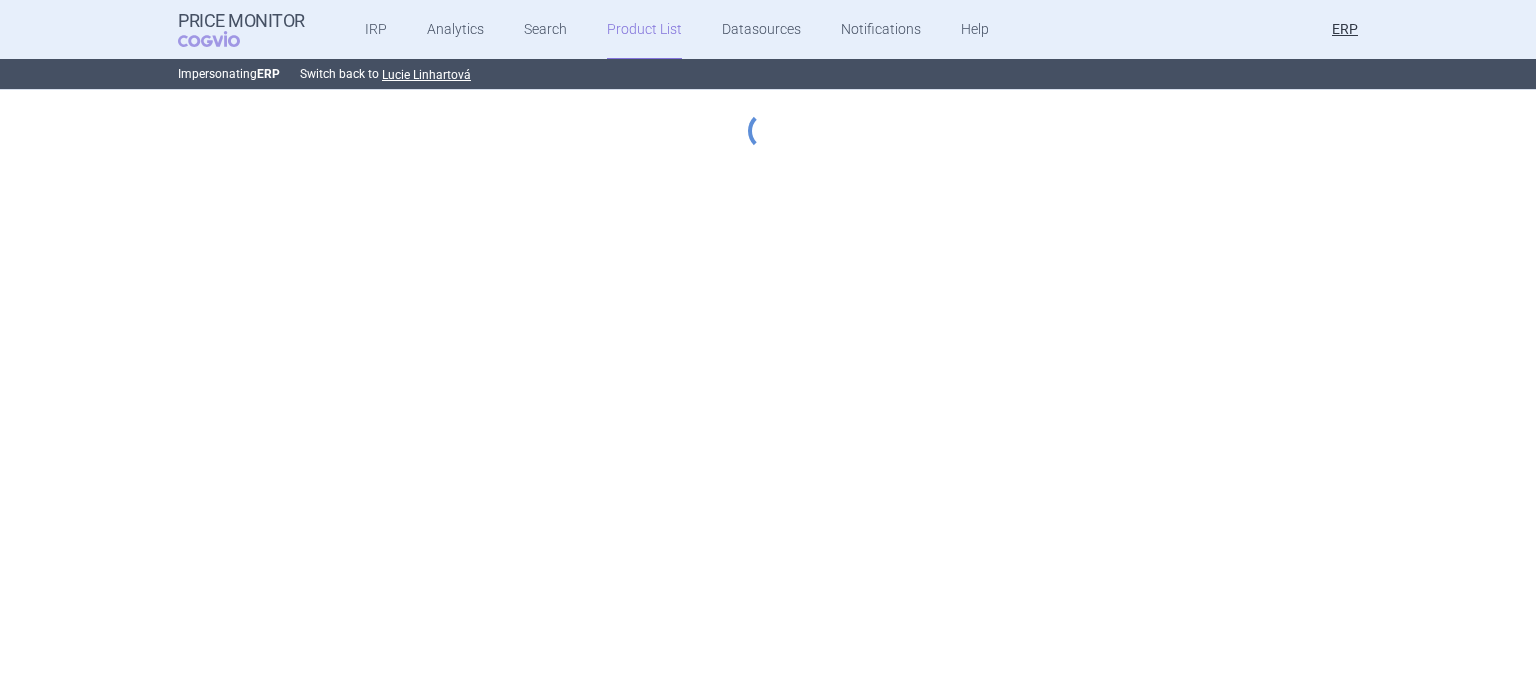 scroll, scrollTop: 0, scrollLeft: 0, axis: both 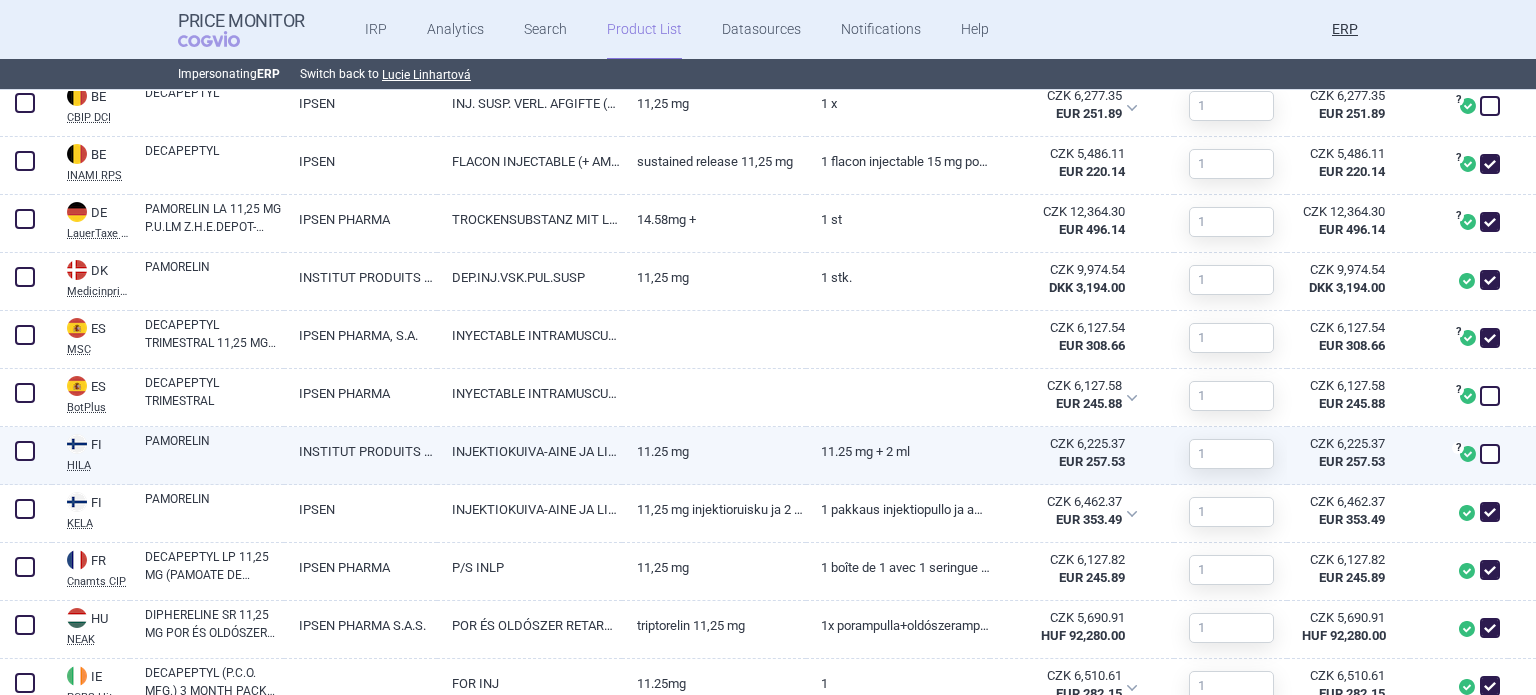 click on "INJEKTIOKUIVA-AINE JA LIUOTIN, DEPOTSUSPENSIOTA VARTEN" at bounding box center [529, 451] 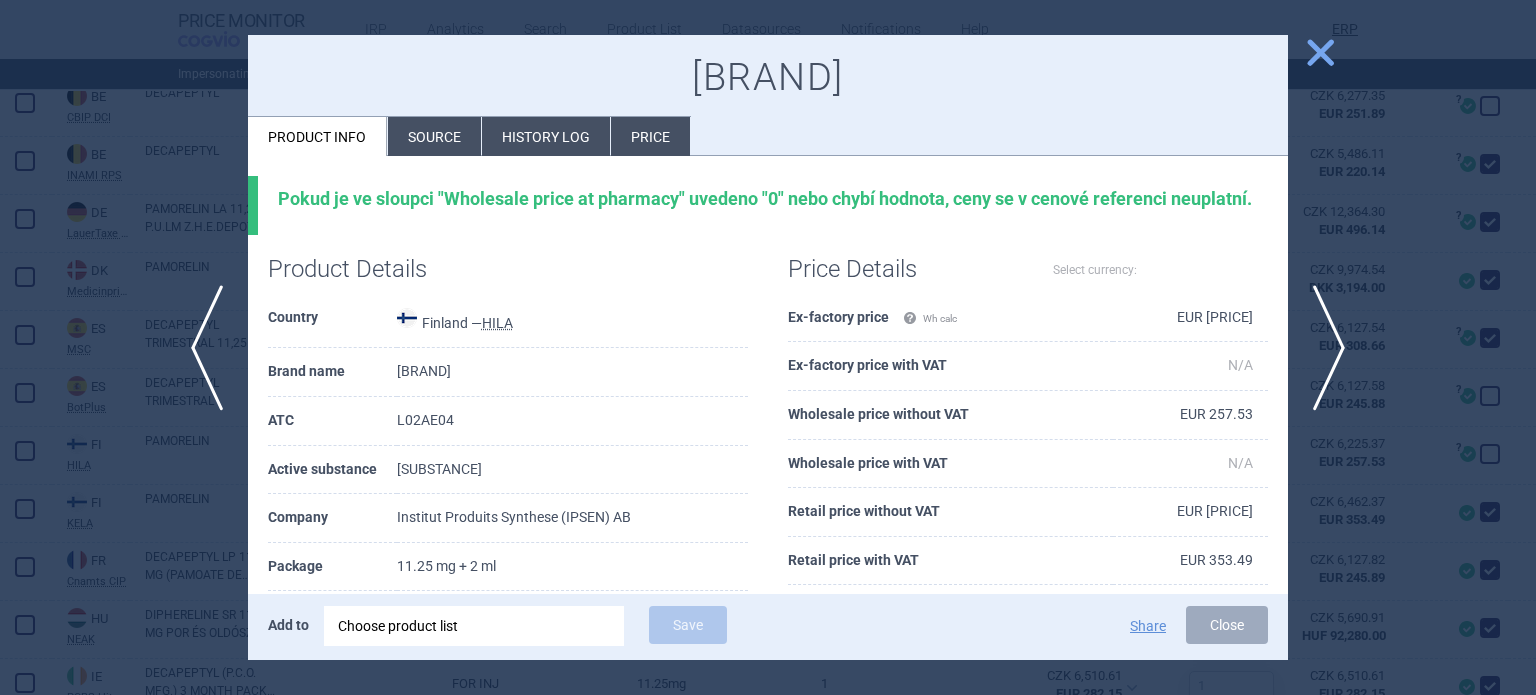 select on "EUR" 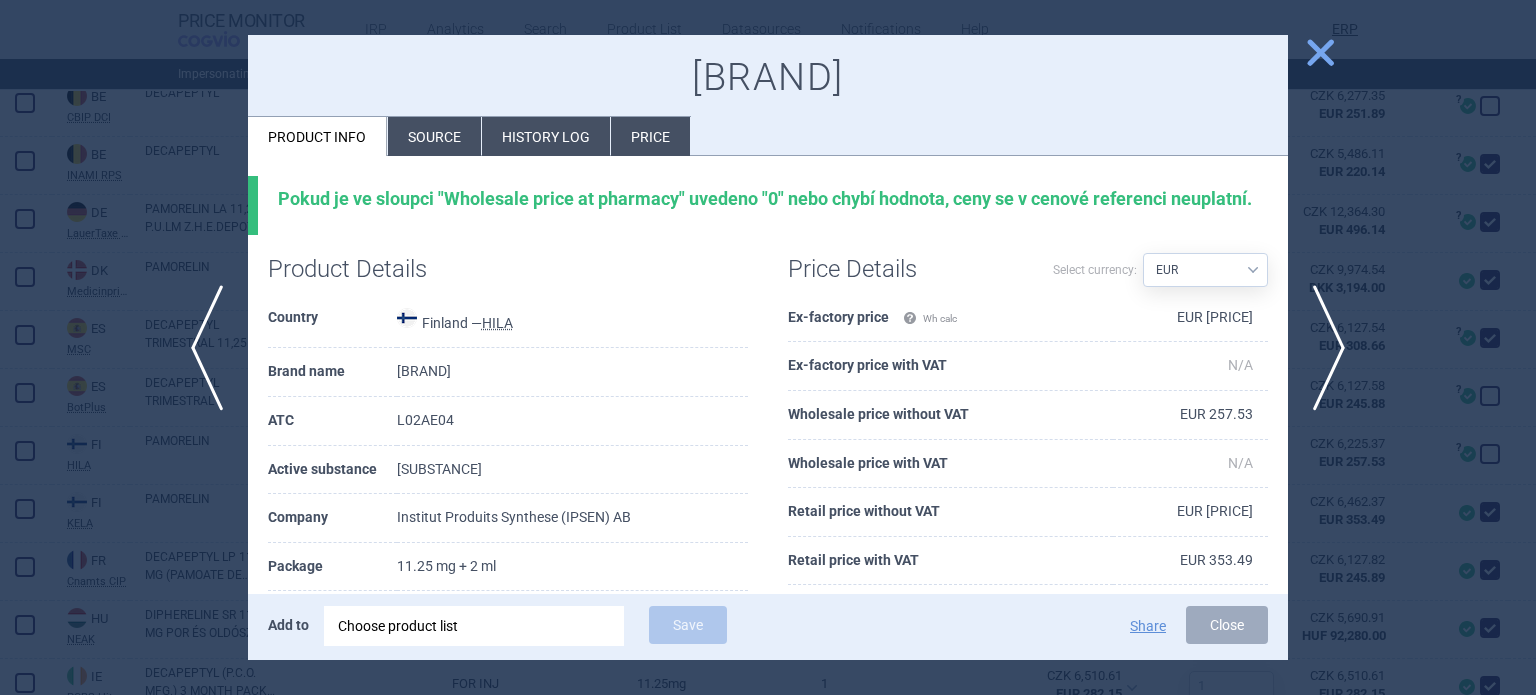 scroll, scrollTop: 100, scrollLeft: 0, axis: vertical 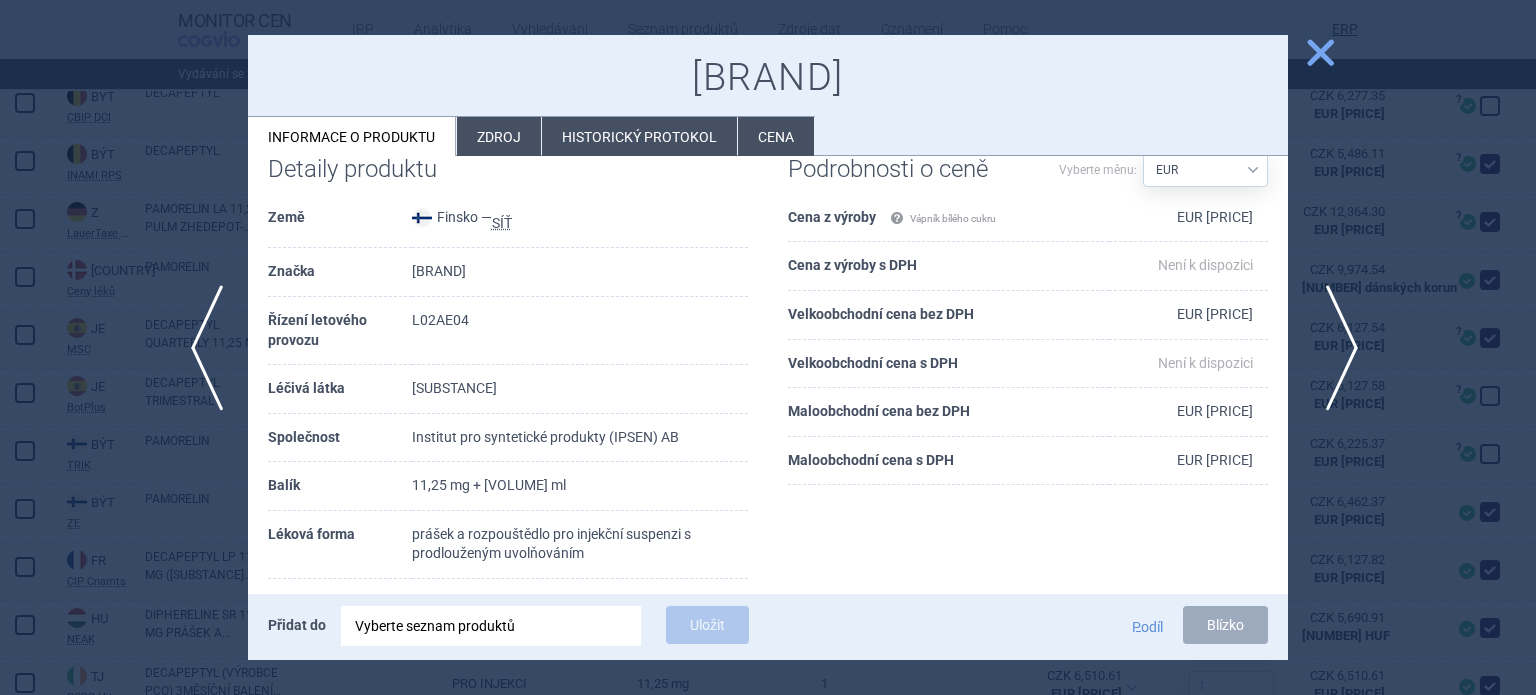 click on "další" at bounding box center (1335, 348) 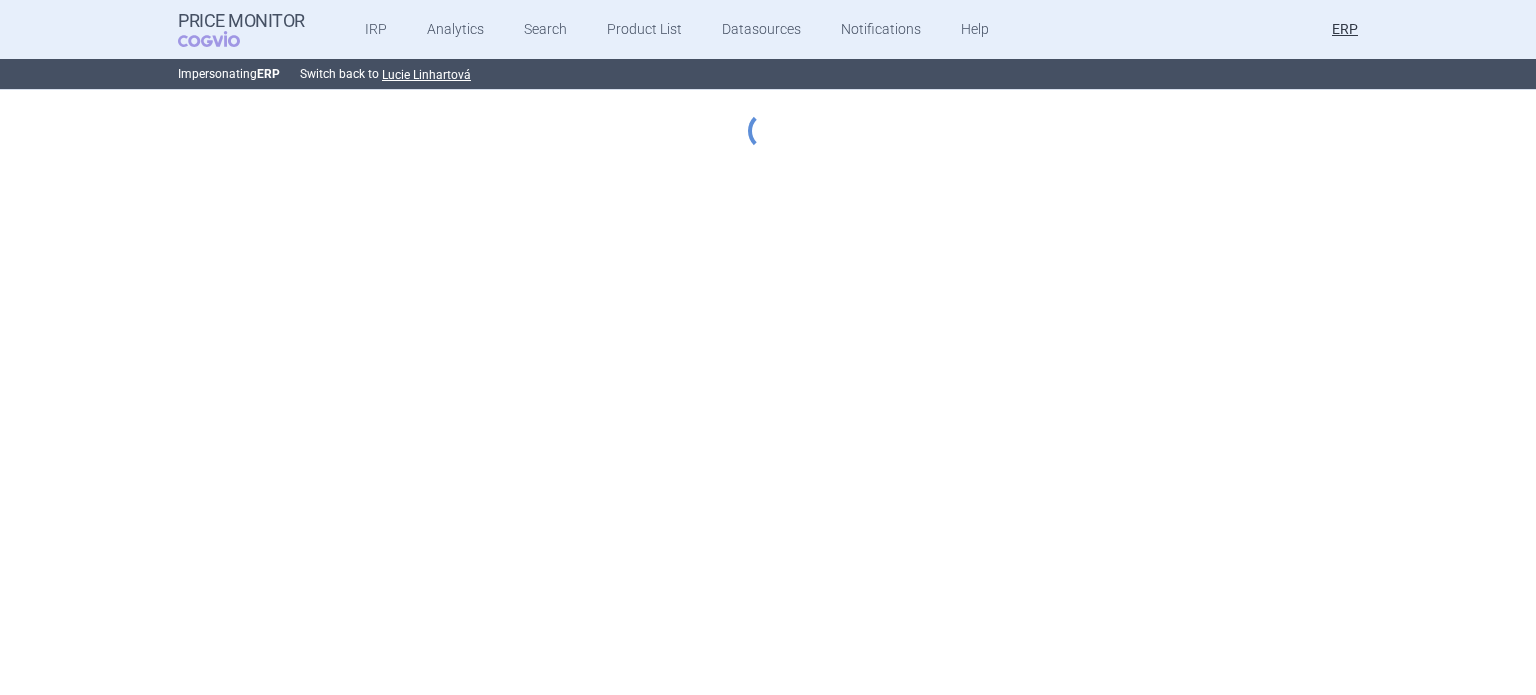 scroll, scrollTop: 0, scrollLeft: 0, axis: both 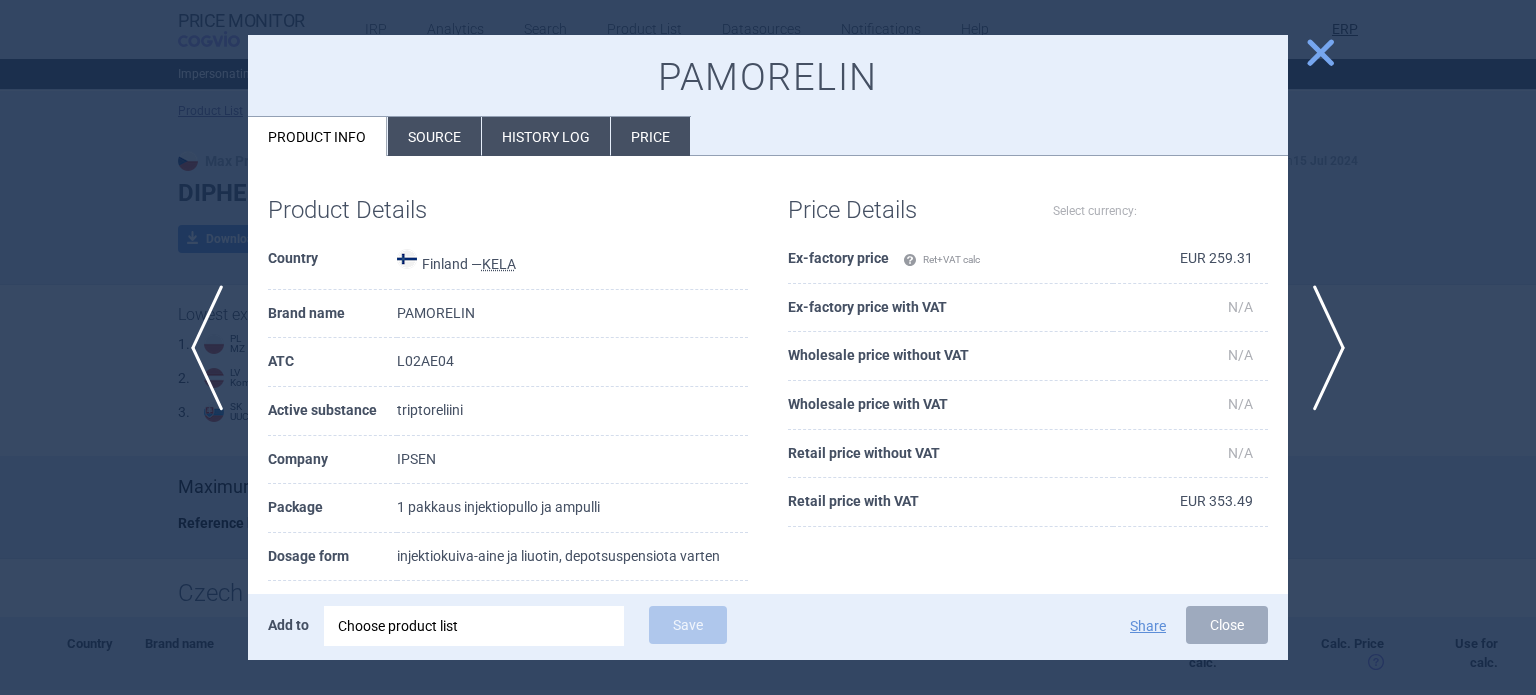 select on "EUR" 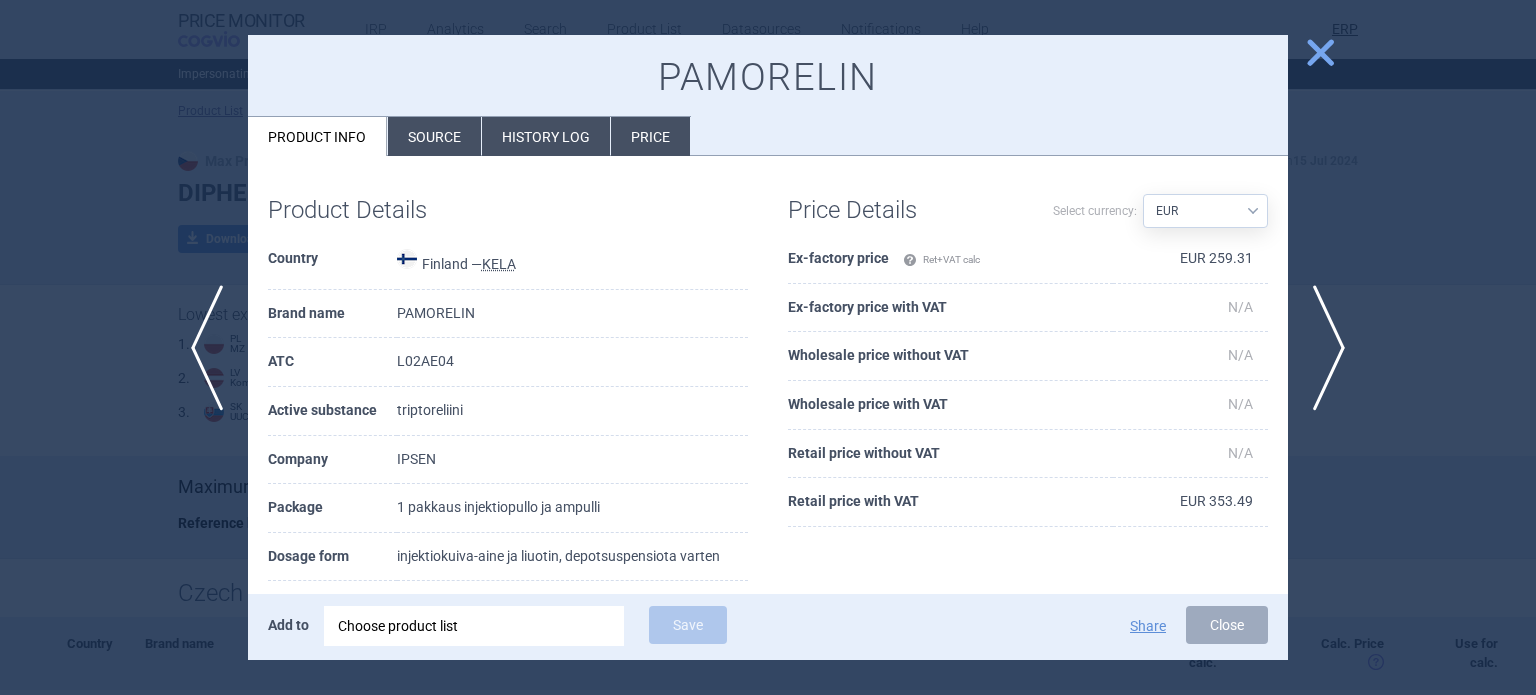 scroll, scrollTop: 100, scrollLeft: 0, axis: vertical 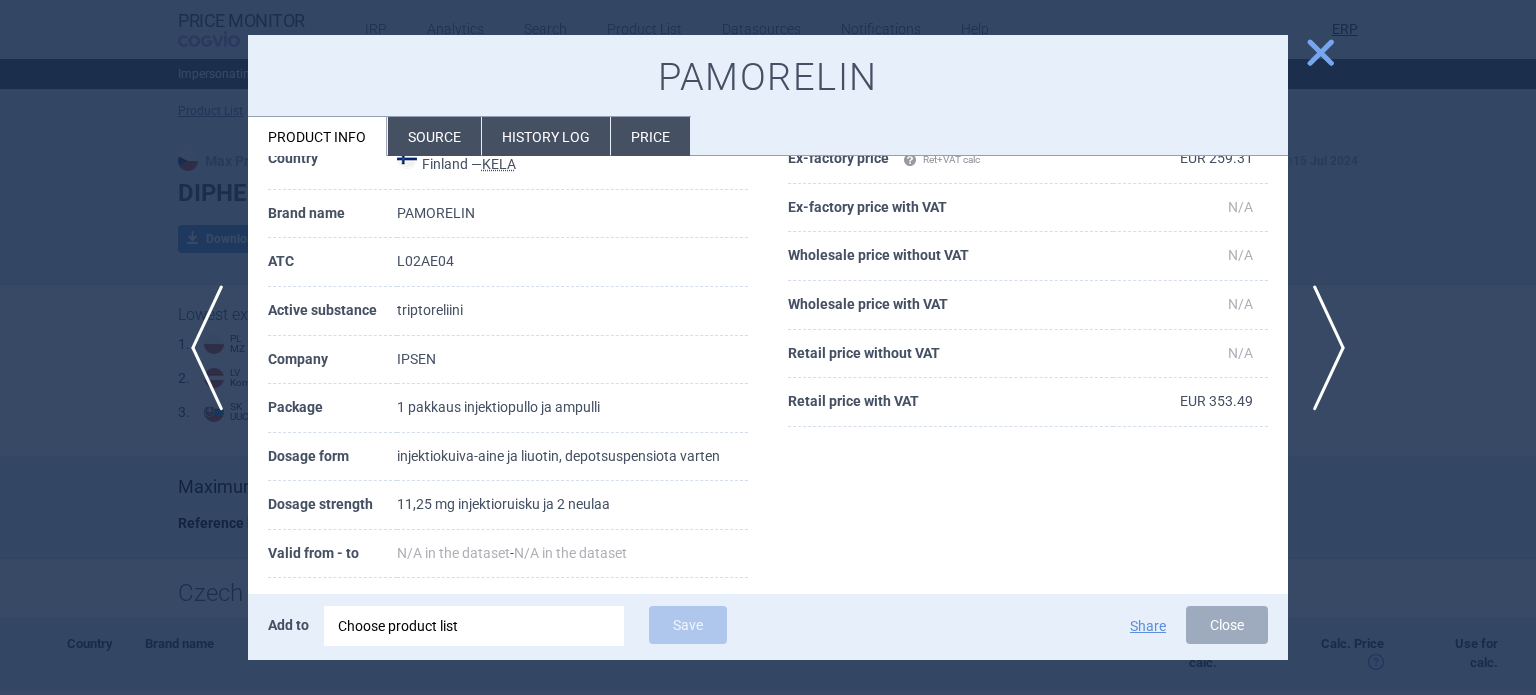 click at bounding box center (768, 347) 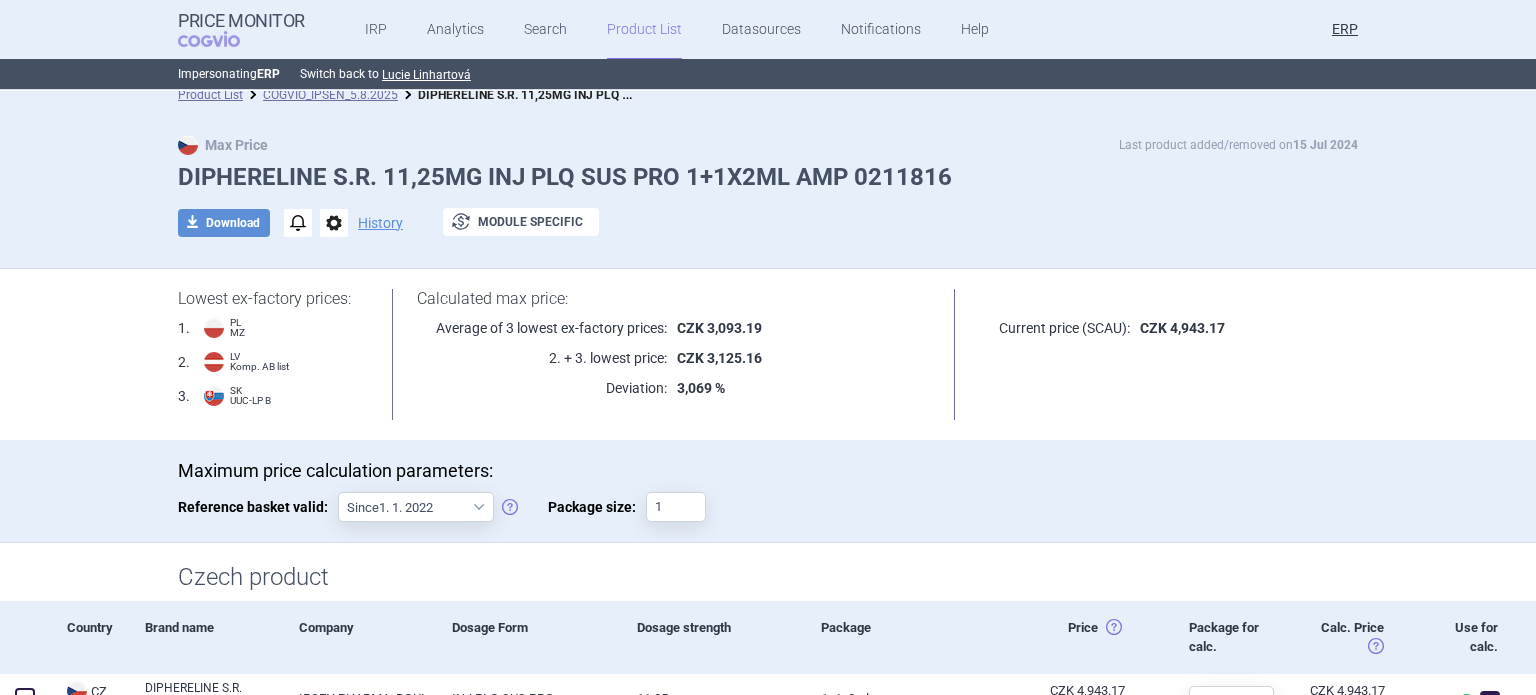 scroll, scrollTop: 0, scrollLeft: 0, axis: both 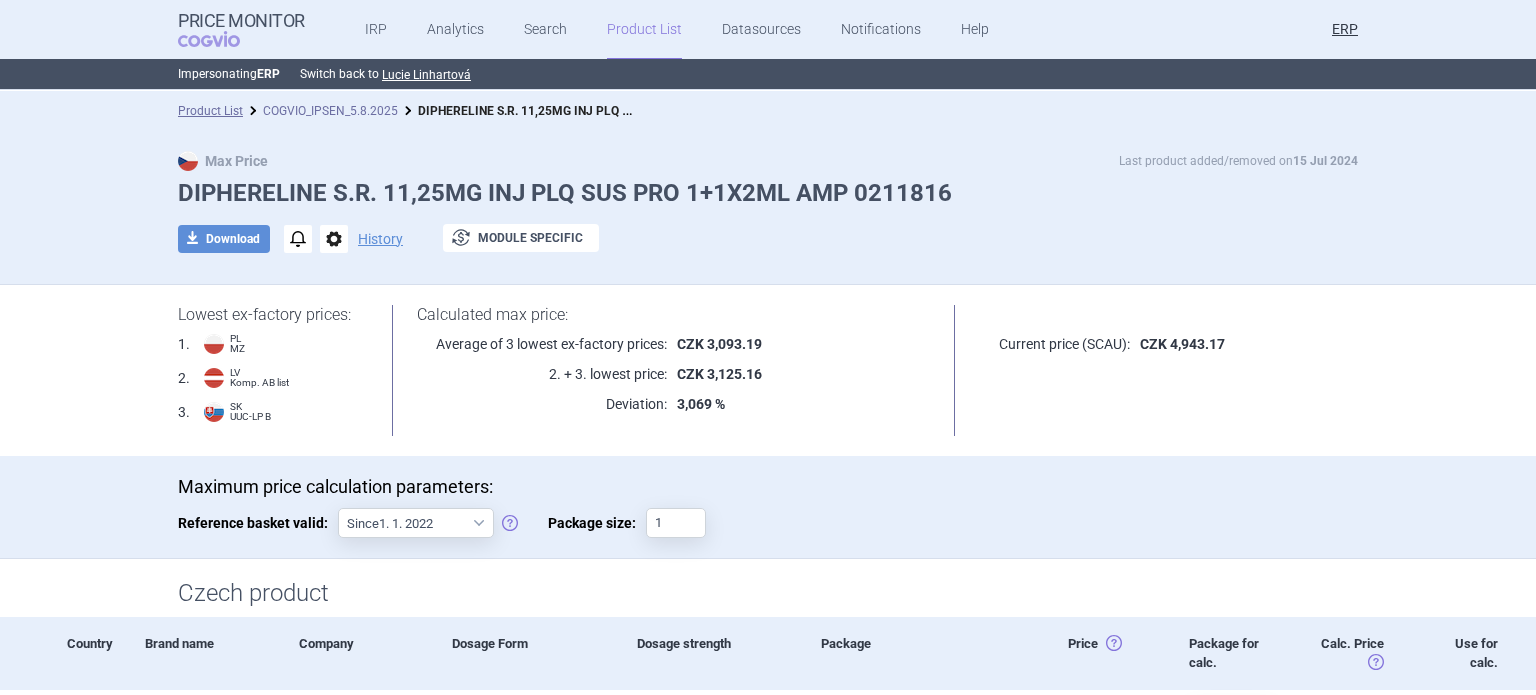 click on "COGVIO_IPSEN_5.8.2025" at bounding box center (330, 111) 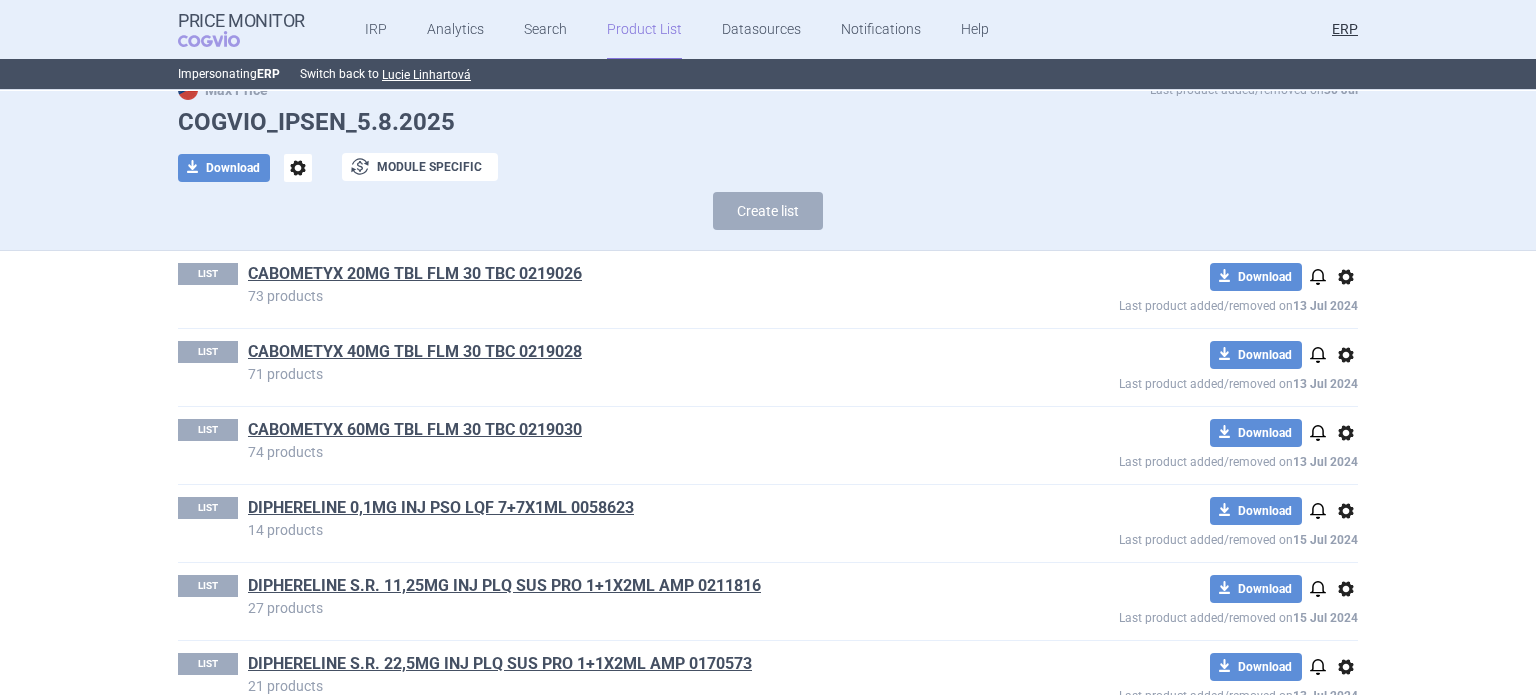scroll, scrollTop: 100, scrollLeft: 0, axis: vertical 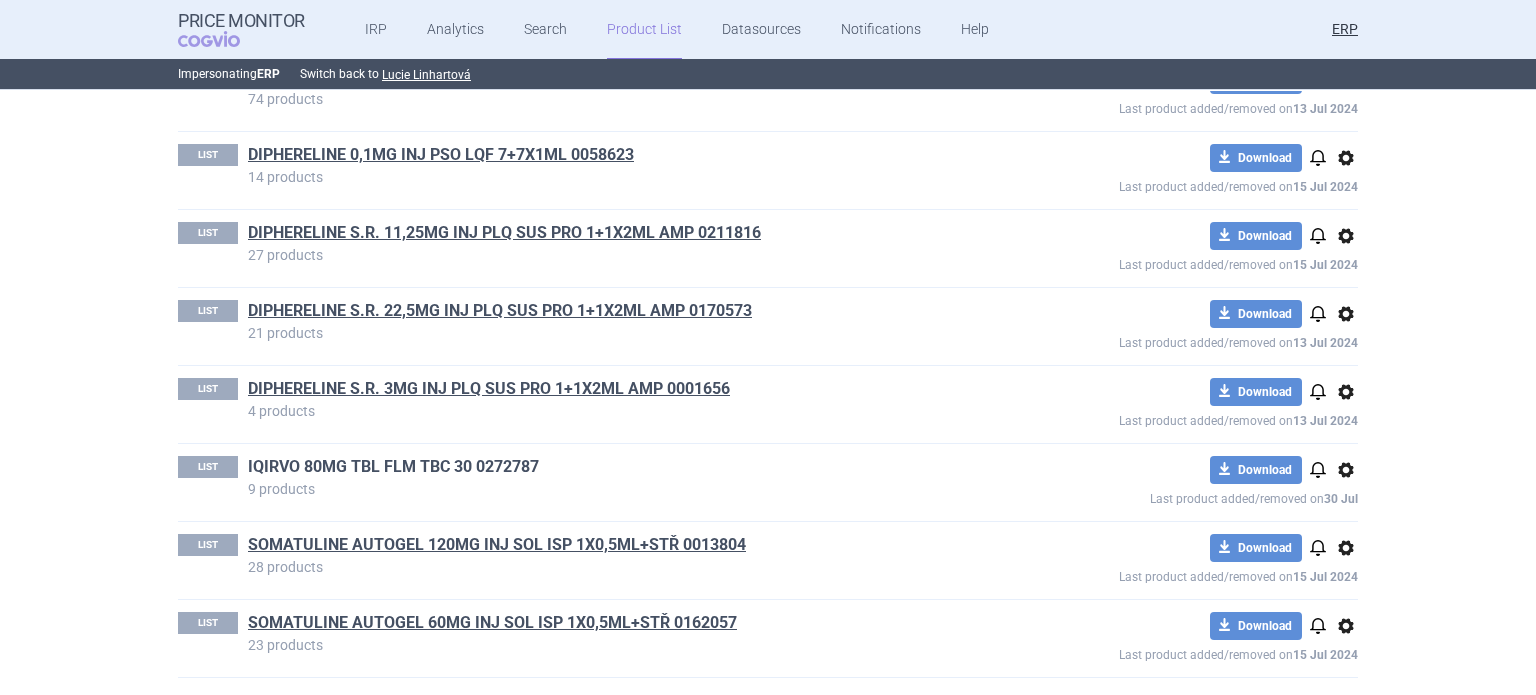 click on "IQIRVO 80MG TBL FLM TBC 30 0272787" at bounding box center [393, 467] 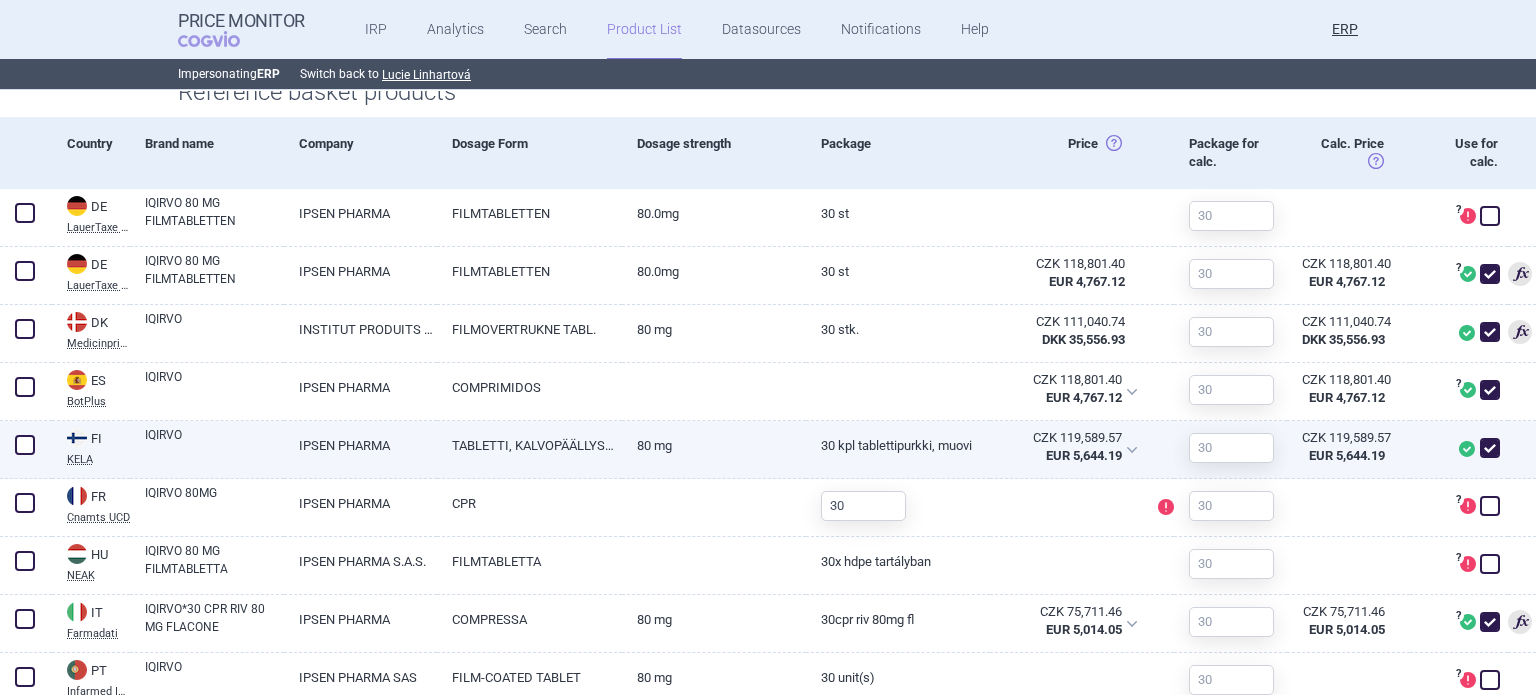 scroll, scrollTop: 800, scrollLeft: 0, axis: vertical 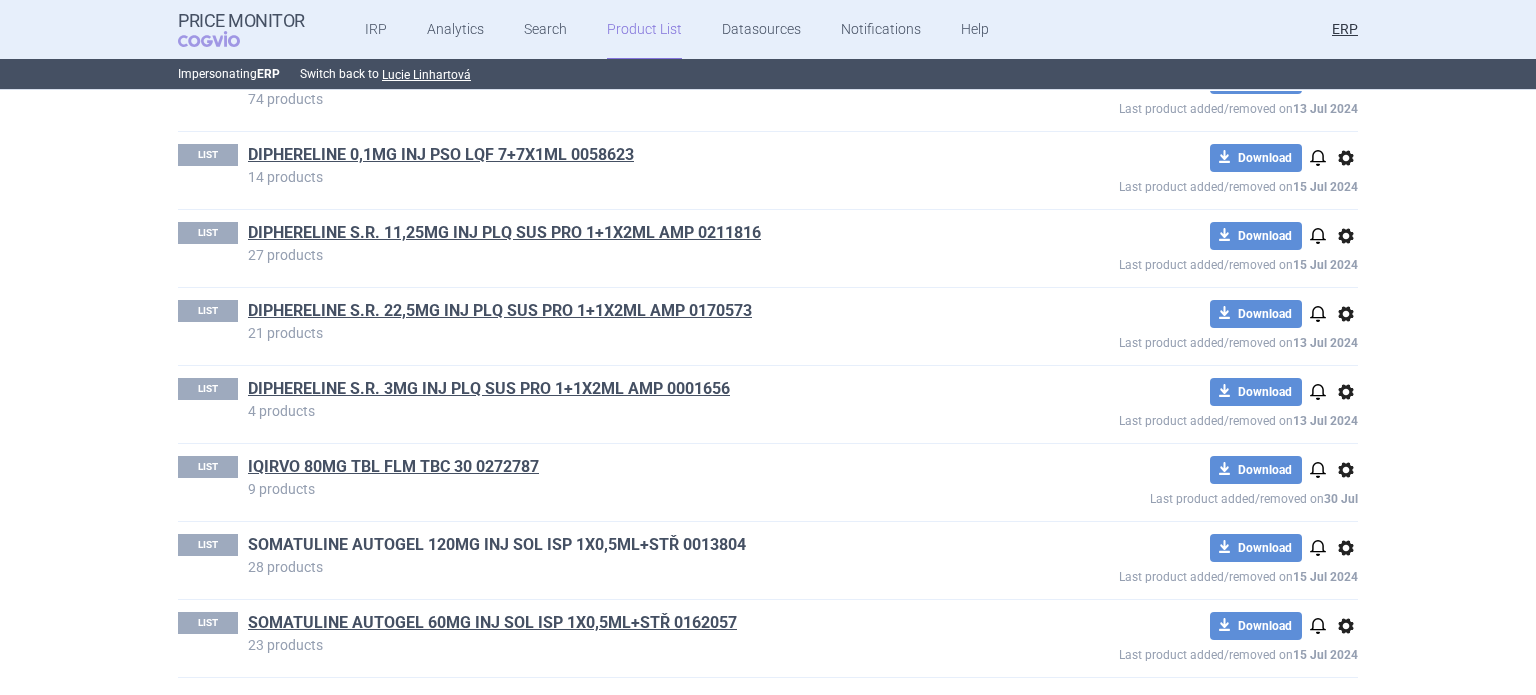 click on "SOMATULINE AUTOGEL 120MG INJ SOL ISP 1X0,5ML+STŘ 0013804" at bounding box center [497, 545] 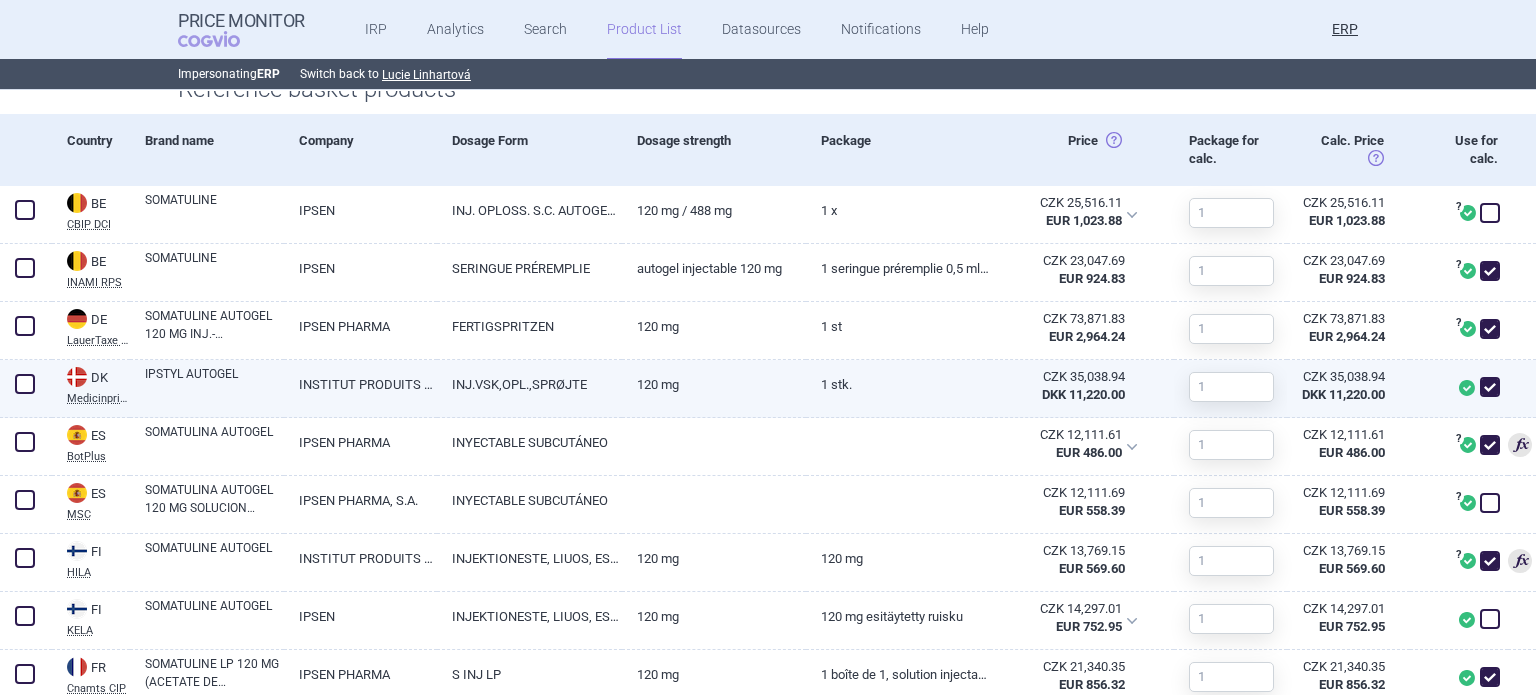 scroll, scrollTop: 700, scrollLeft: 0, axis: vertical 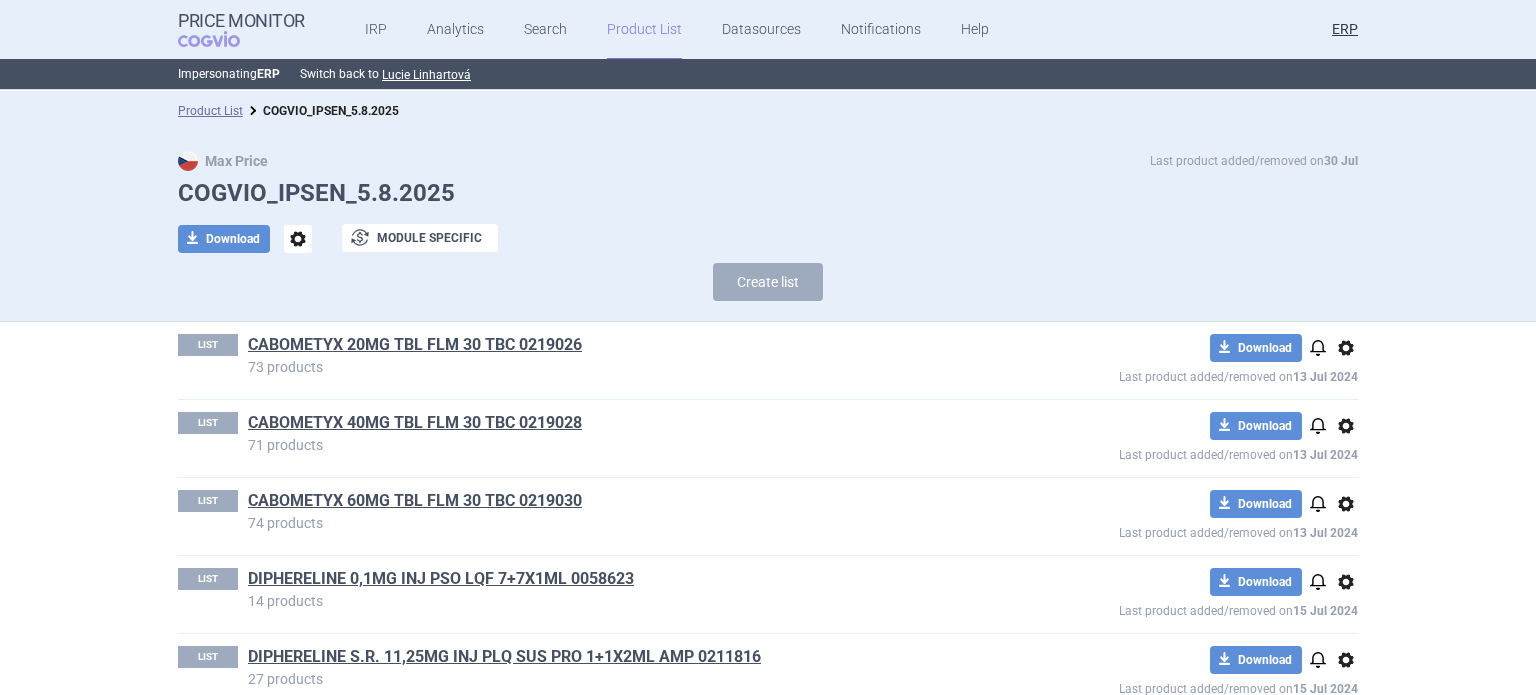 click on "download  Download options exchange Module specific" at bounding box center [768, 238] 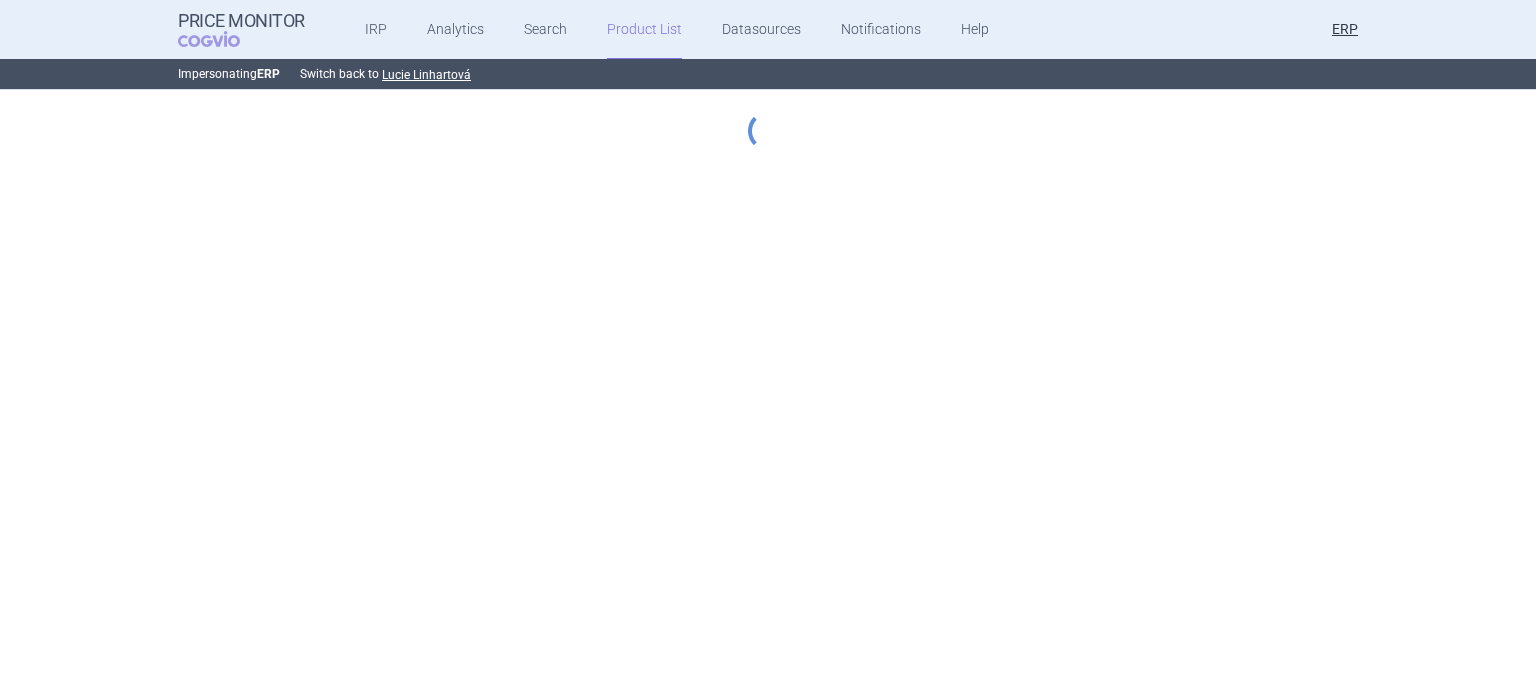 scroll, scrollTop: 0, scrollLeft: 0, axis: both 